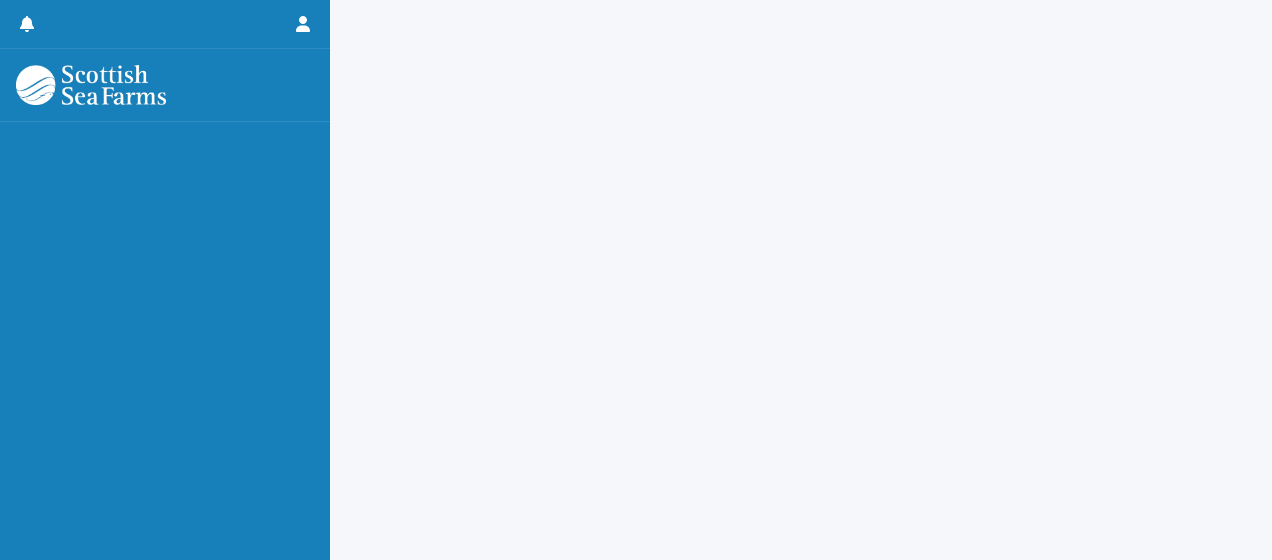 scroll, scrollTop: 0, scrollLeft: 0, axis: both 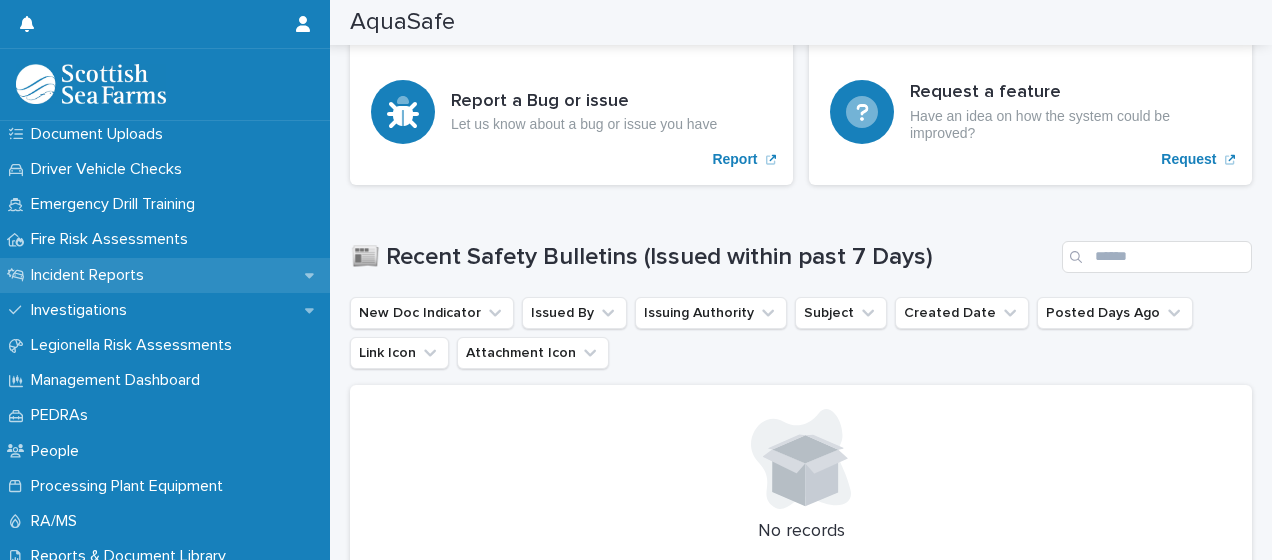 click on "Incident Reports" at bounding box center [91, 275] 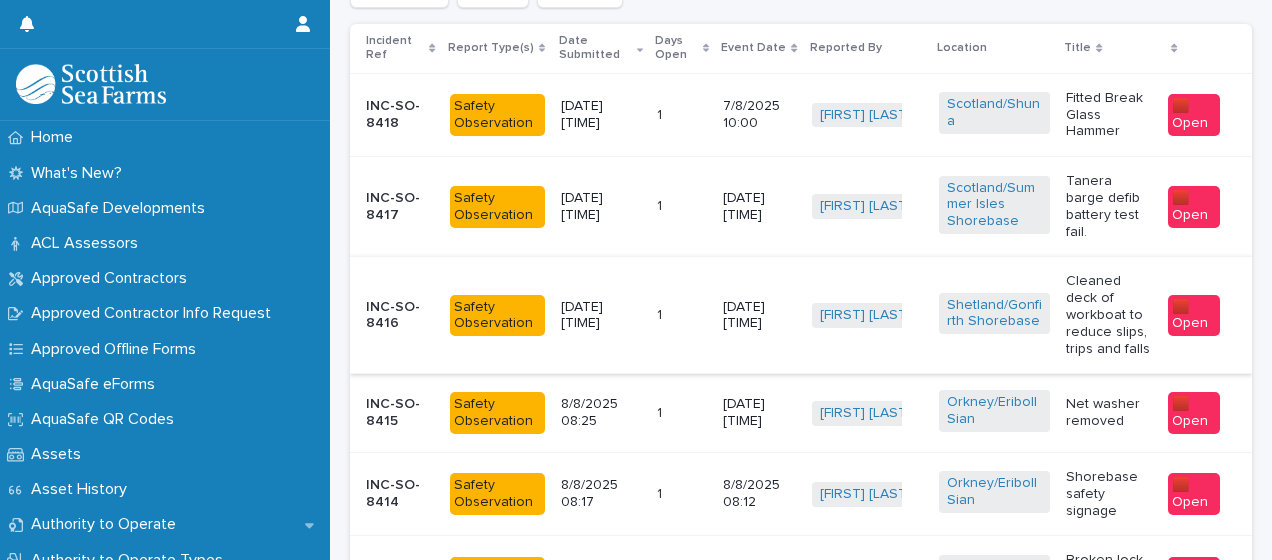 scroll, scrollTop: 1374, scrollLeft: 0, axis: vertical 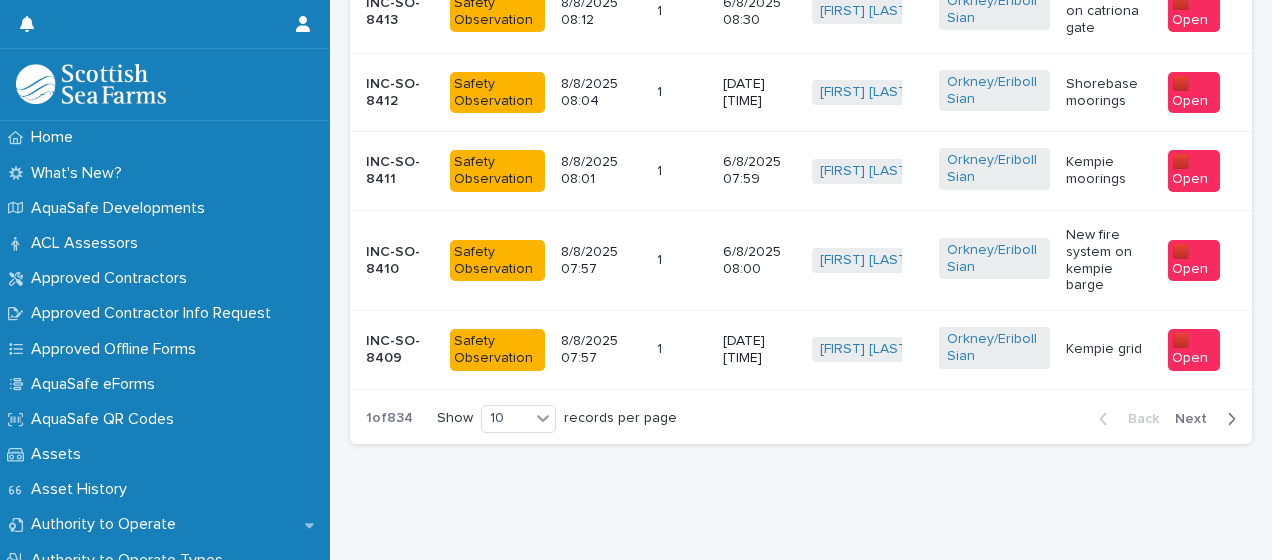 click on "Next" at bounding box center [1197, 419] 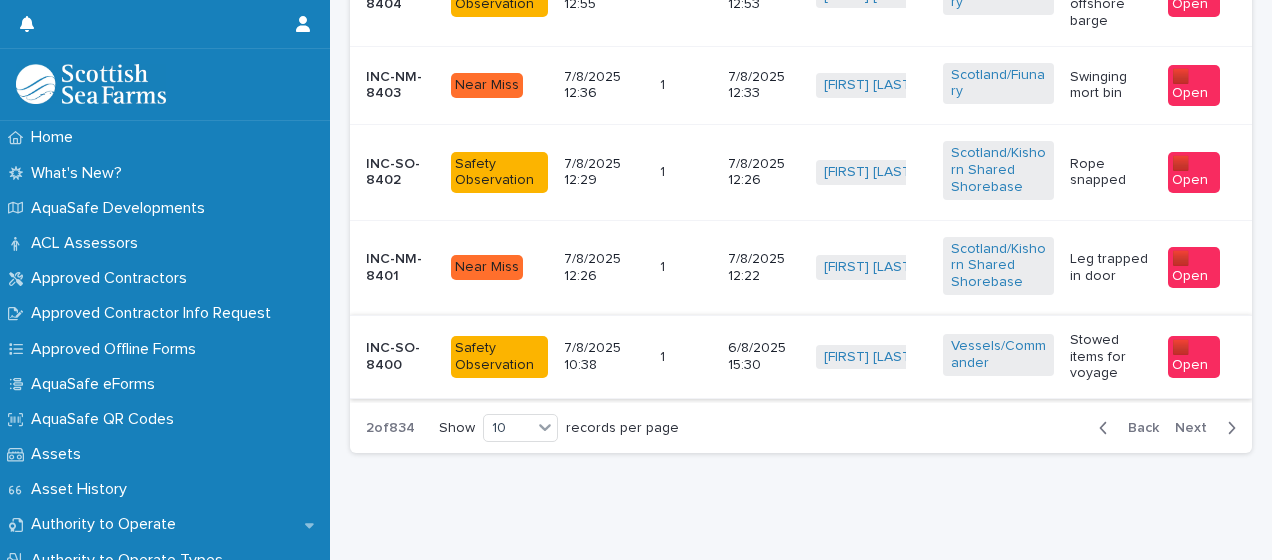 scroll, scrollTop: 1436, scrollLeft: 0, axis: vertical 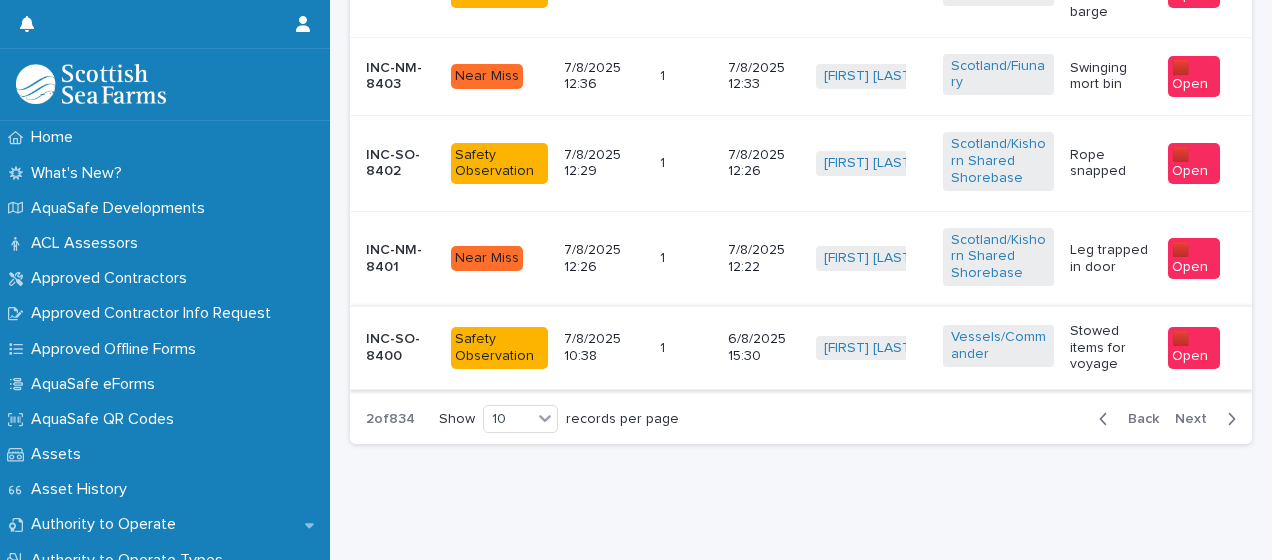 click on "Back Next" at bounding box center (1167, 419) 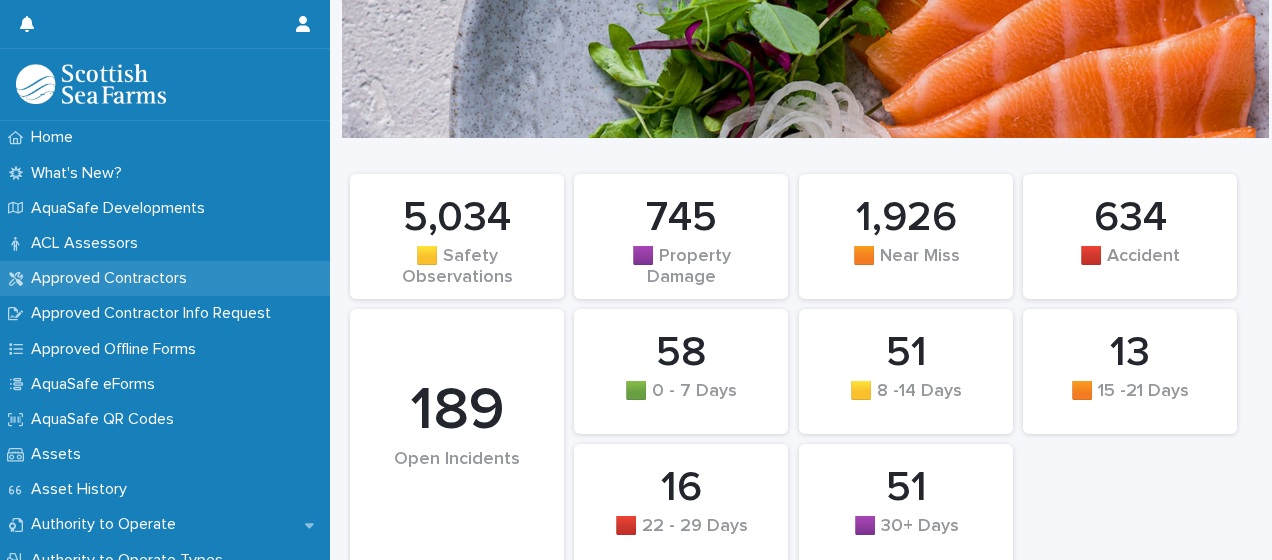 scroll, scrollTop: 200, scrollLeft: 0, axis: vertical 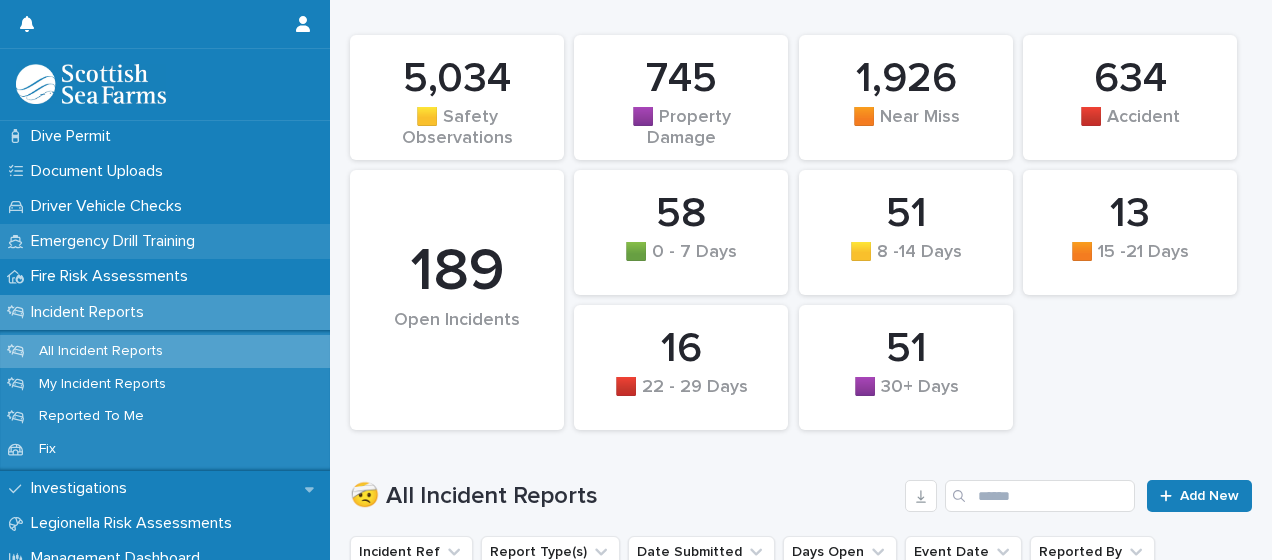 click on "Emergency Drill Training" at bounding box center [117, 241] 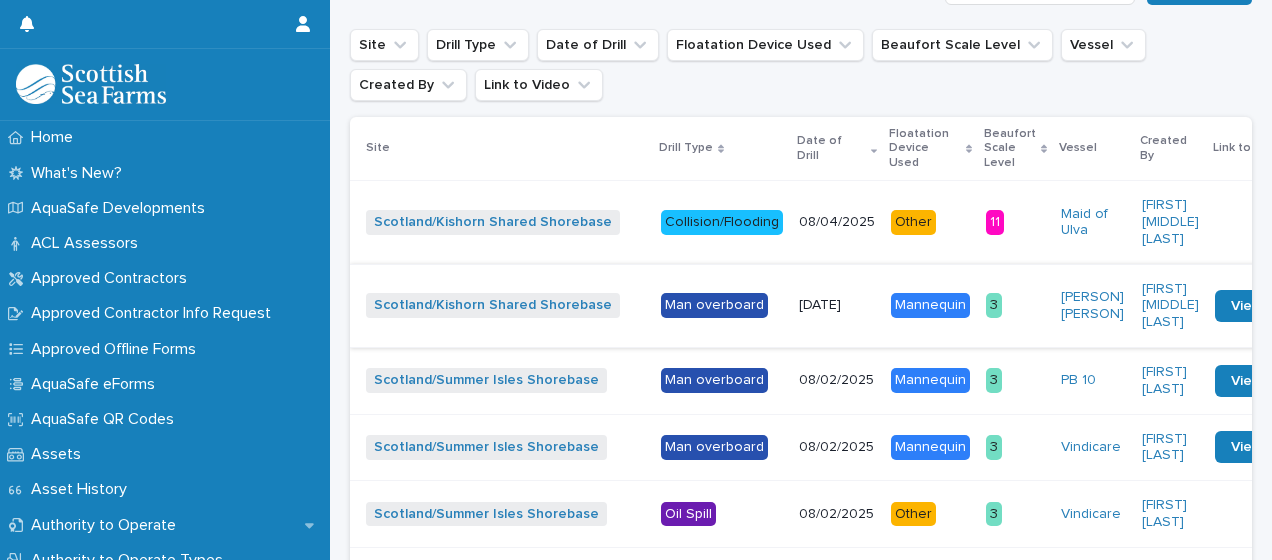 scroll, scrollTop: 600, scrollLeft: 0, axis: vertical 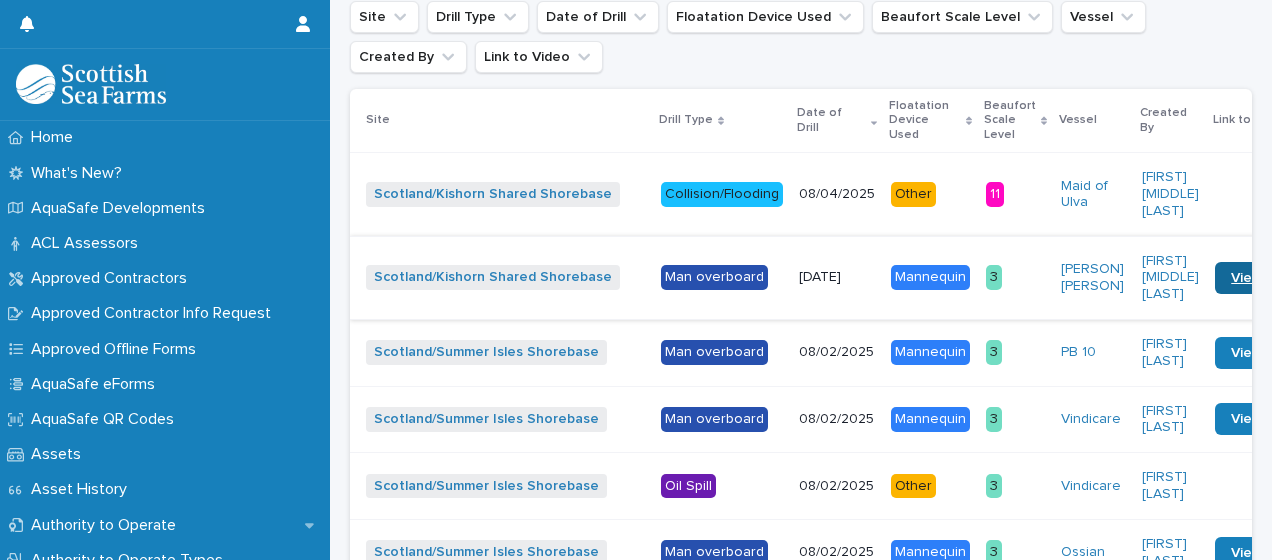 click on "View Video" at bounding box center [1268, 278] 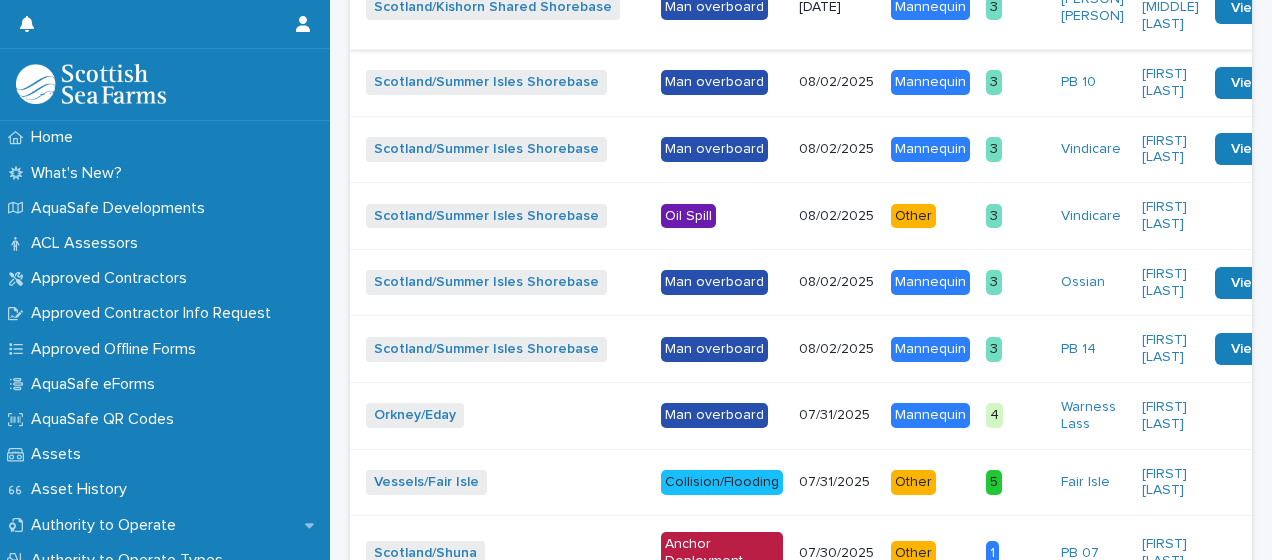 scroll, scrollTop: 500, scrollLeft: 0, axis: vertical 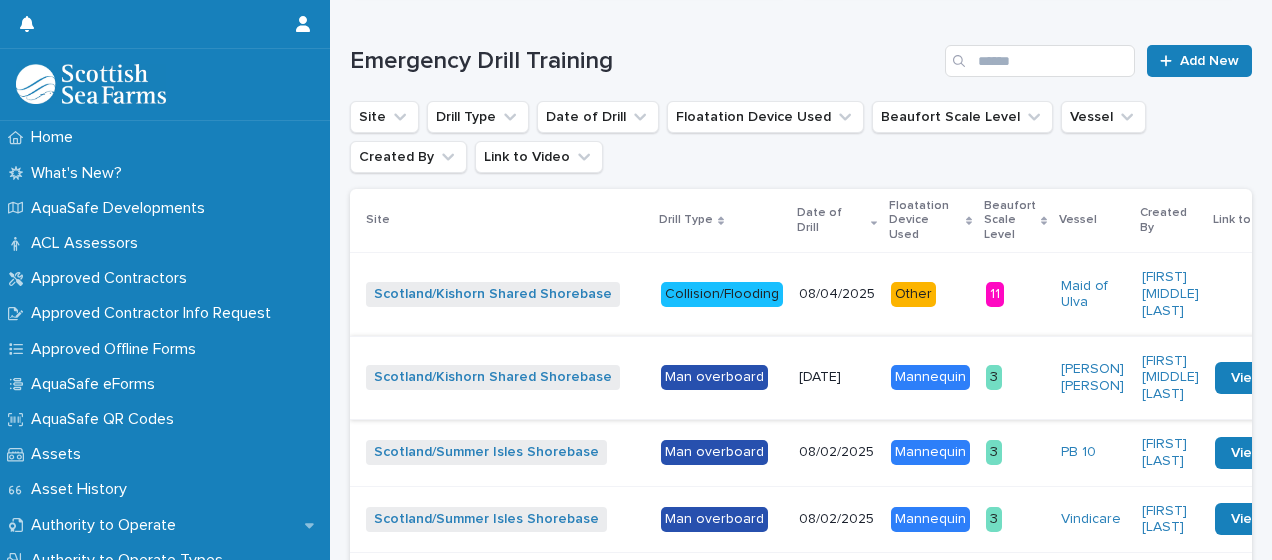 click on "08/04/2025" at bounding box center [837, 294] 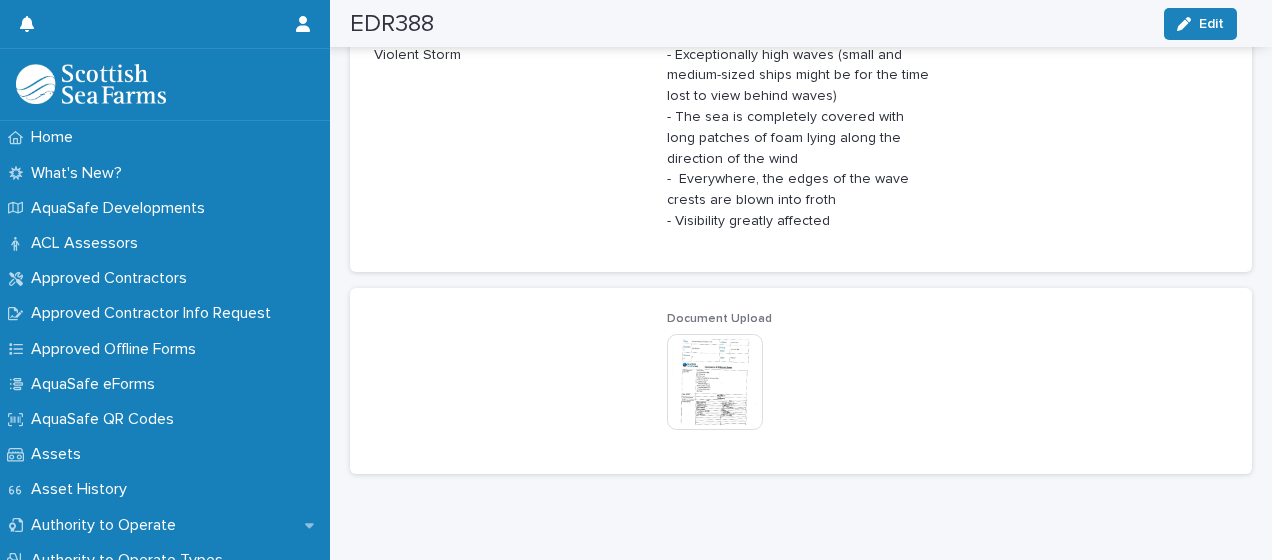 scroll, scrollTop: 1252, scrollLeft: 0, axis: vertical 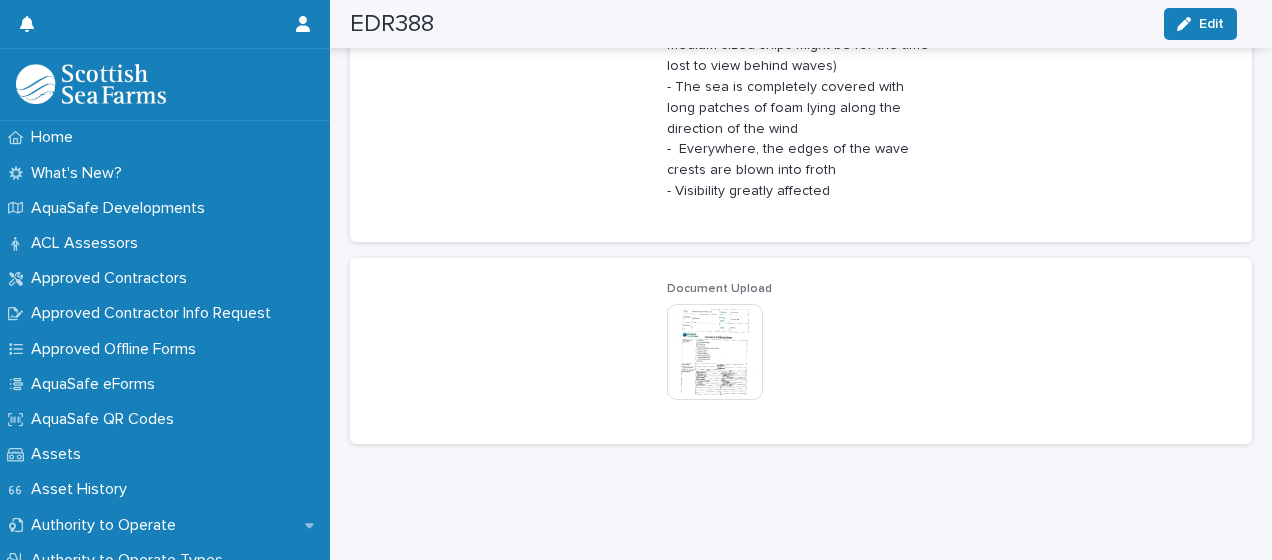 click on "Document Upload This file cannot be opened Download File" at bounding box center [801, 351] 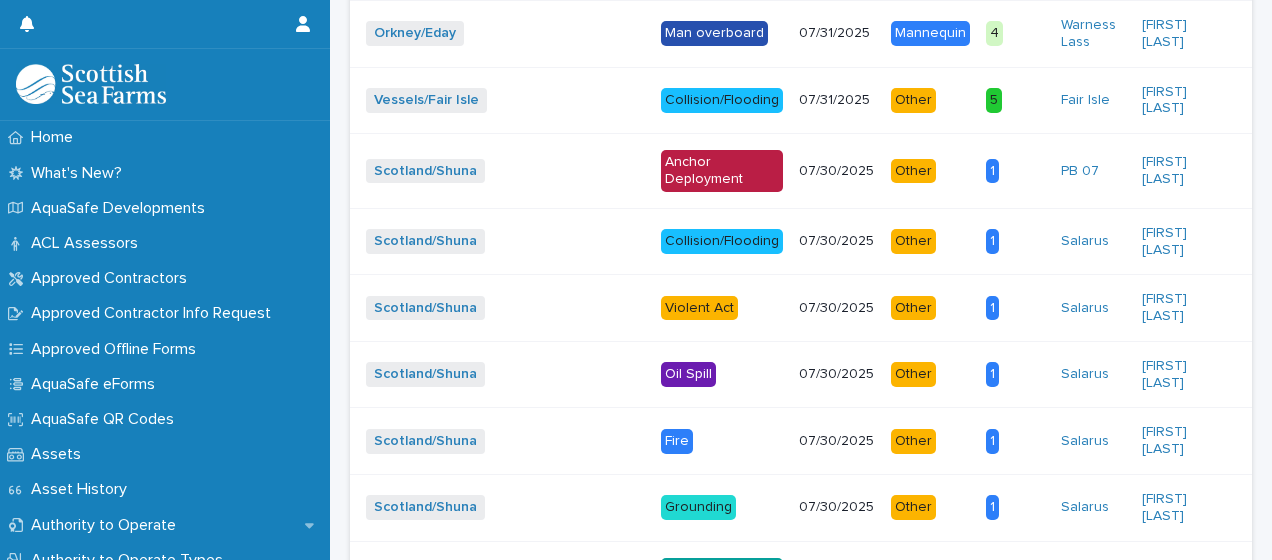 scroll, scrollTop: 0, scrollLeft: 0, axis: both 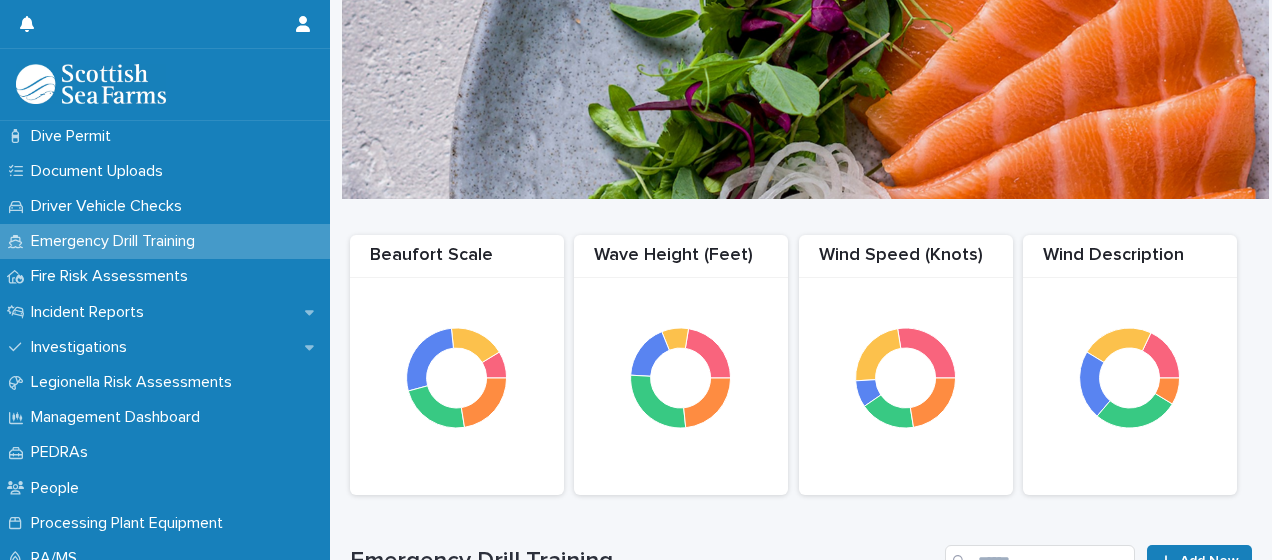 click on "Emergency Drill Training" at bounding box center [117, 241] 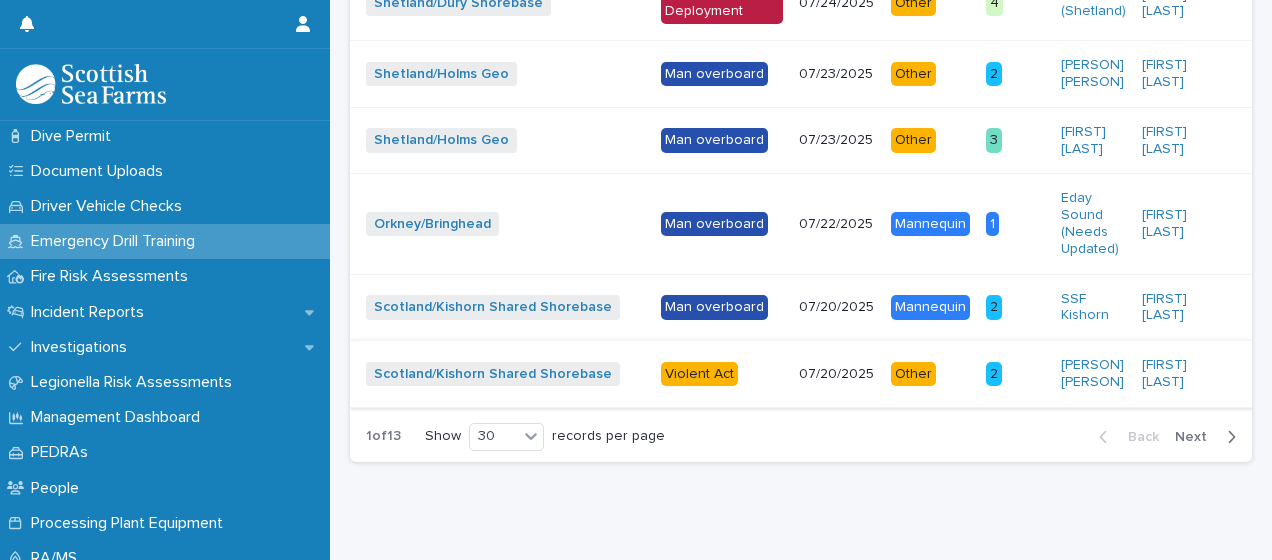 scroll, scrollTop: 2539, scrollLeft: 0, axis: vertical 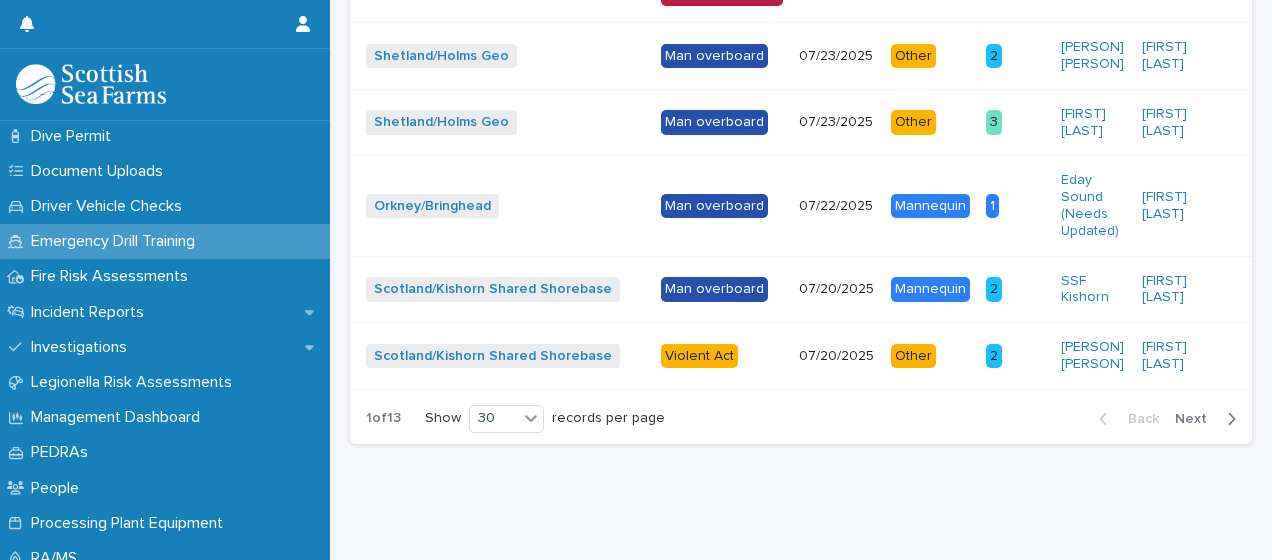 click on "07/20/2025" at bounding box center [837, 356] 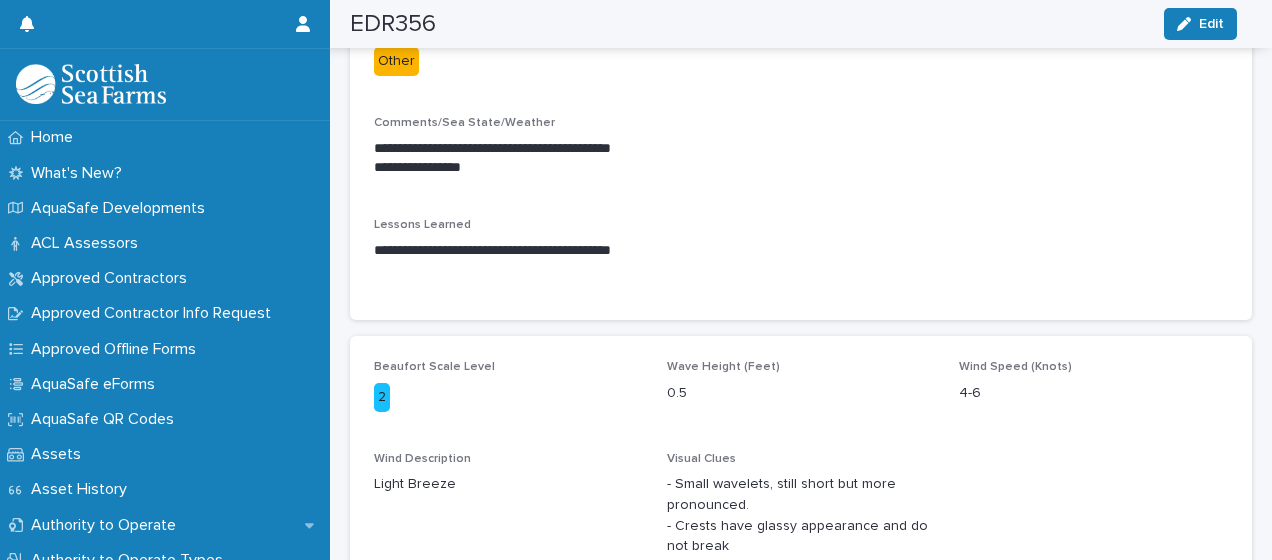 scroll, scrollTop: 718, scrollLeft: 0, axis: vertical 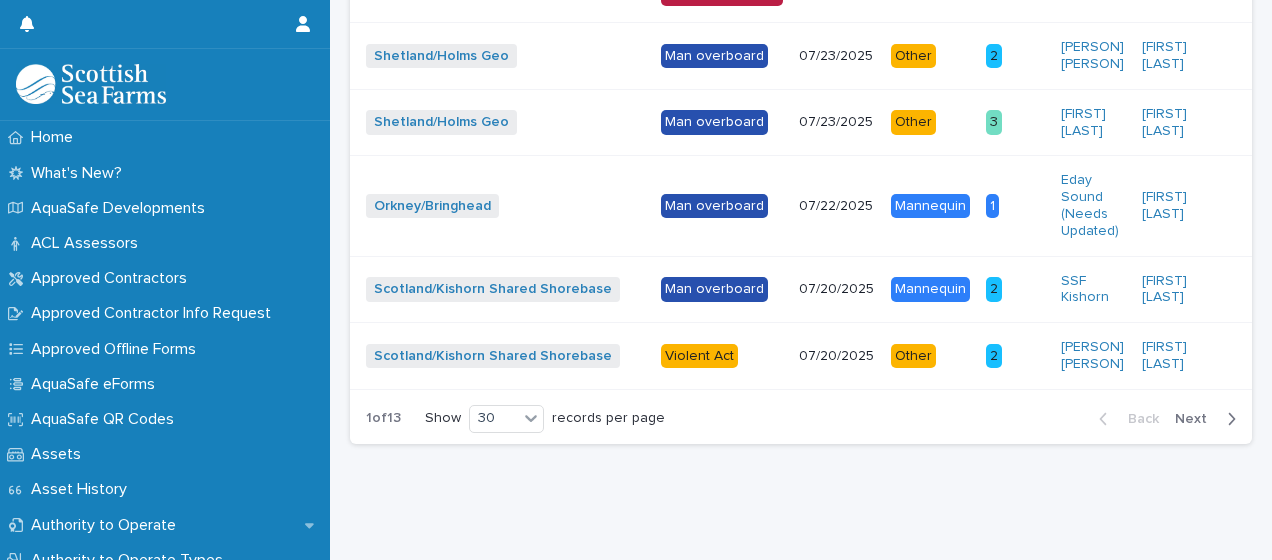 click on "07/20/2025" at bounding box center [837, 356] 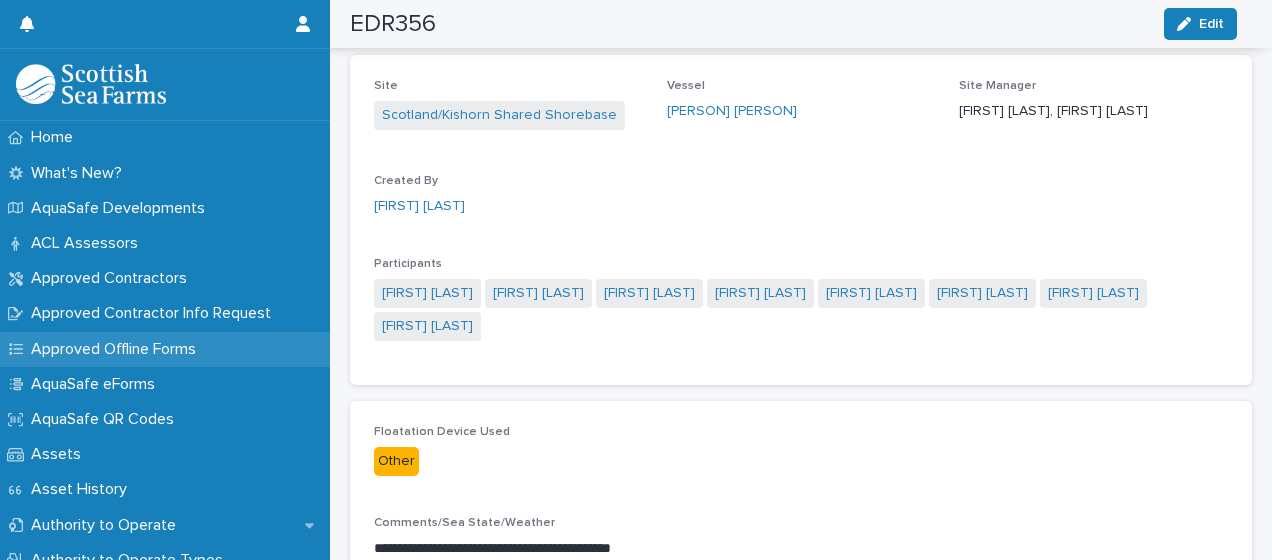 scroll, scrollTop: 0, scrollLeft: 0, axis: both 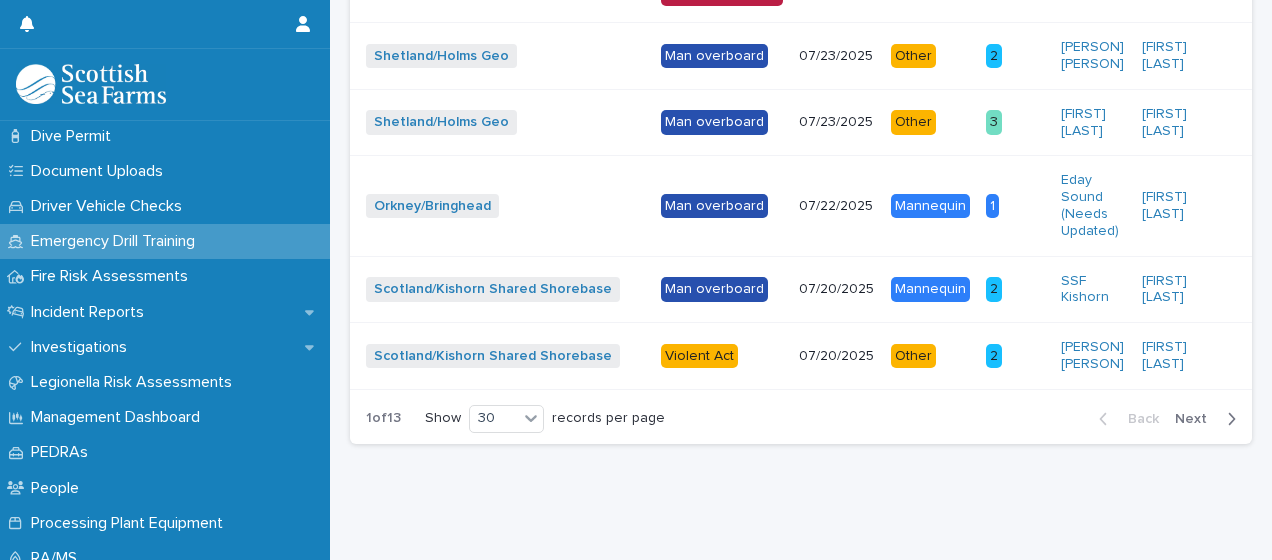 drag, startPoint x: 1175, startPoint y: 405, endPoint x: 890, endPoint y: 362, distance: 288.22562 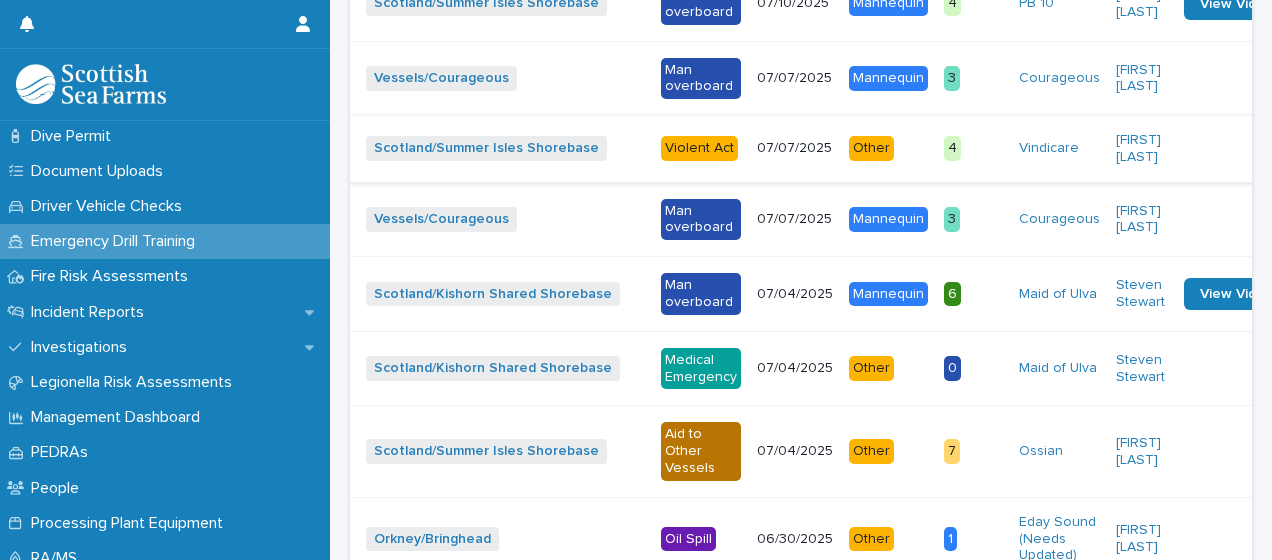 scroll, scrollTop: 1392, scrollLeft: 0, axis: vertical 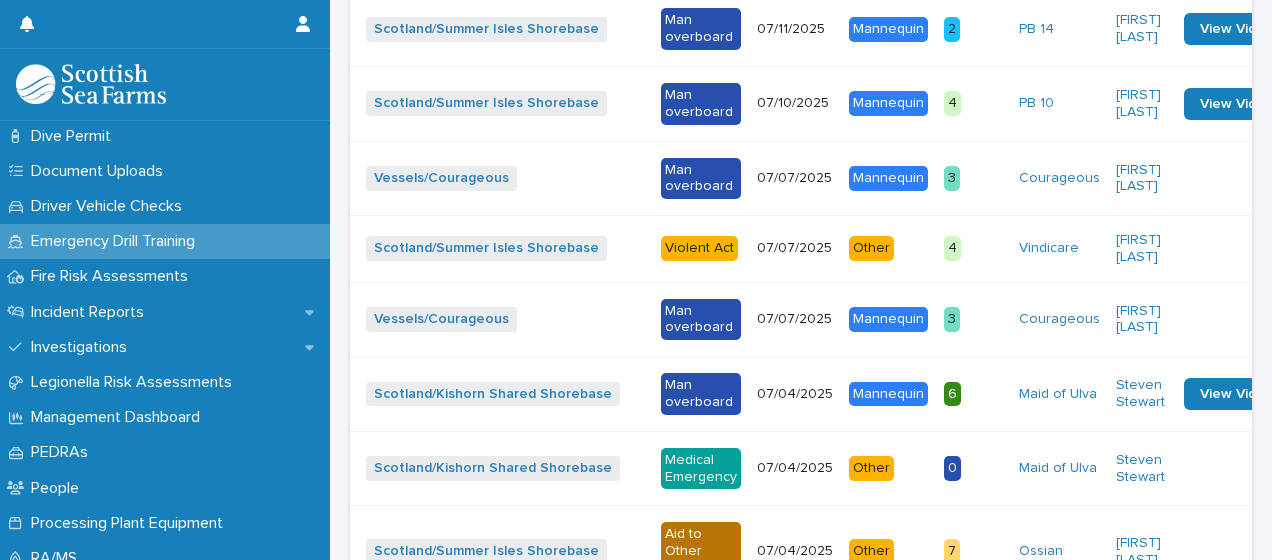 click on "07/07/2025" at bounding box center (795, 248) 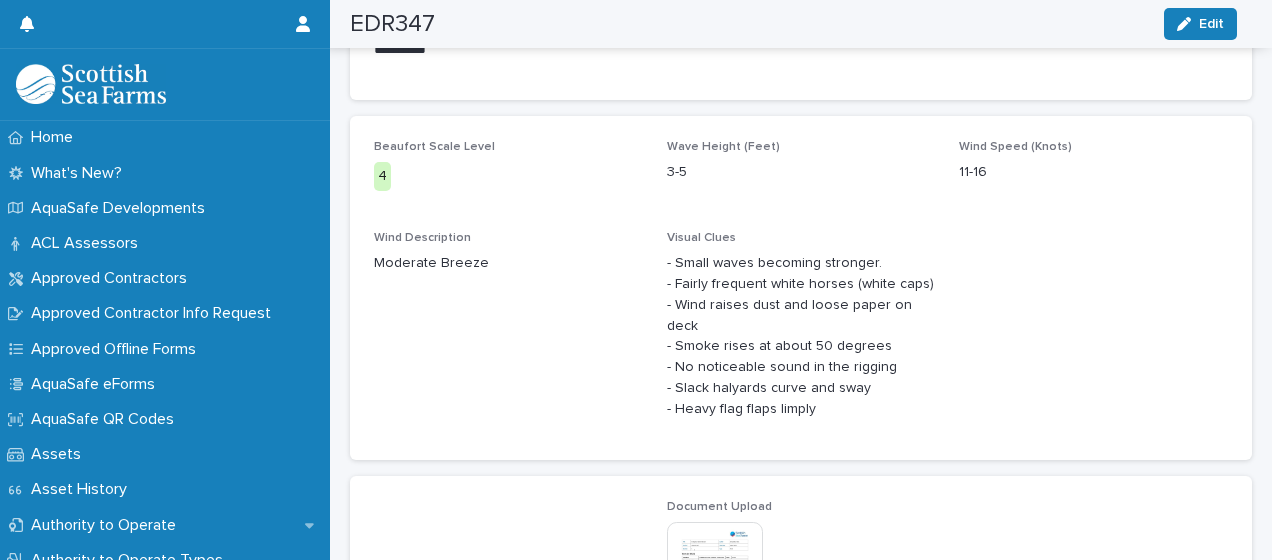 scroll, scrollTop: 1119, scrollLeft: 0, axis: vertical 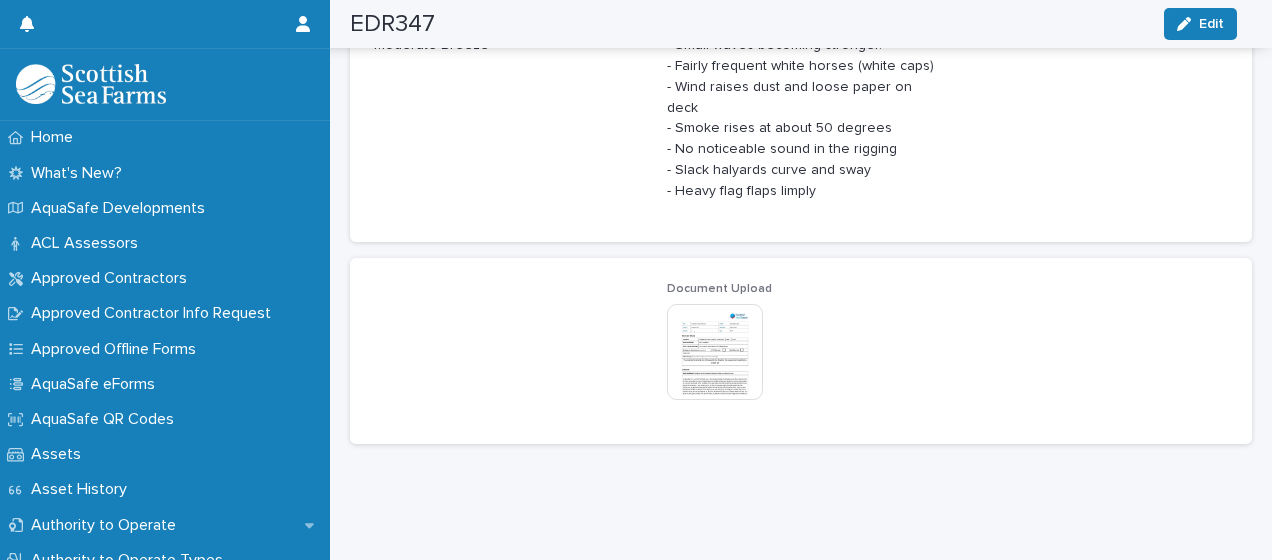 click at bounding box center (715, 352) 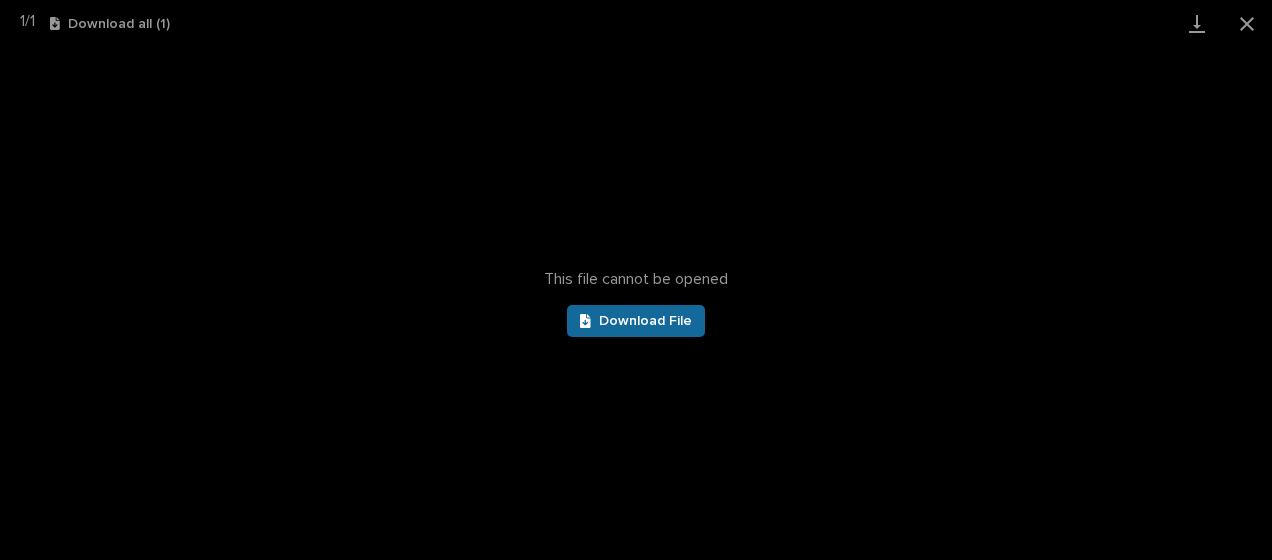 click on "Download File" at bounding box center [636, 321] 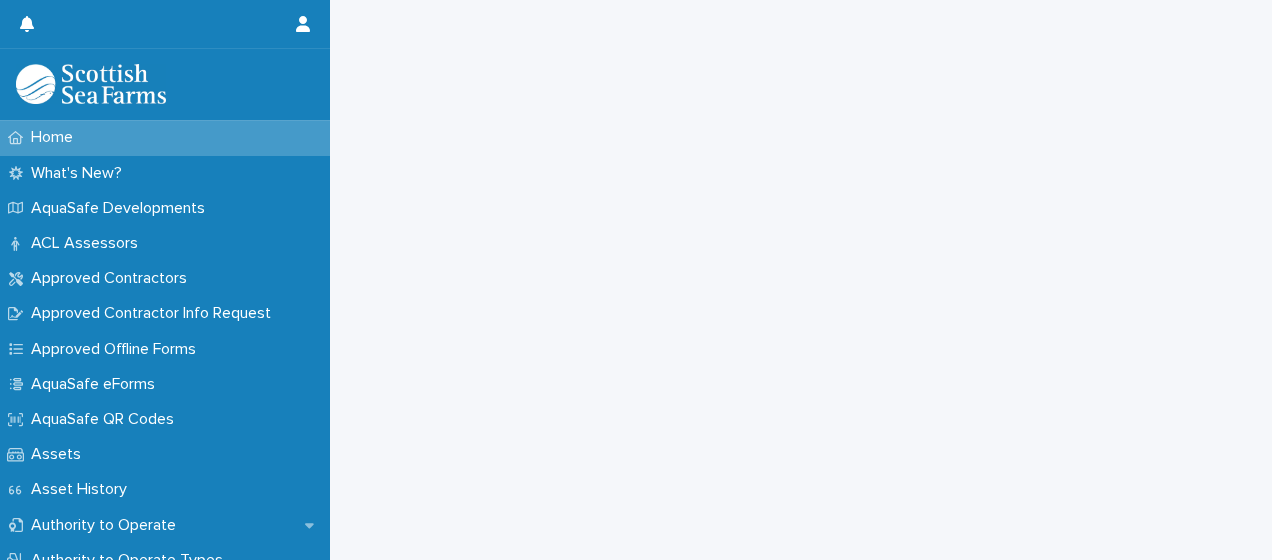 scroll, scrollTop: 0, scrollLeft: 0, axis: both 